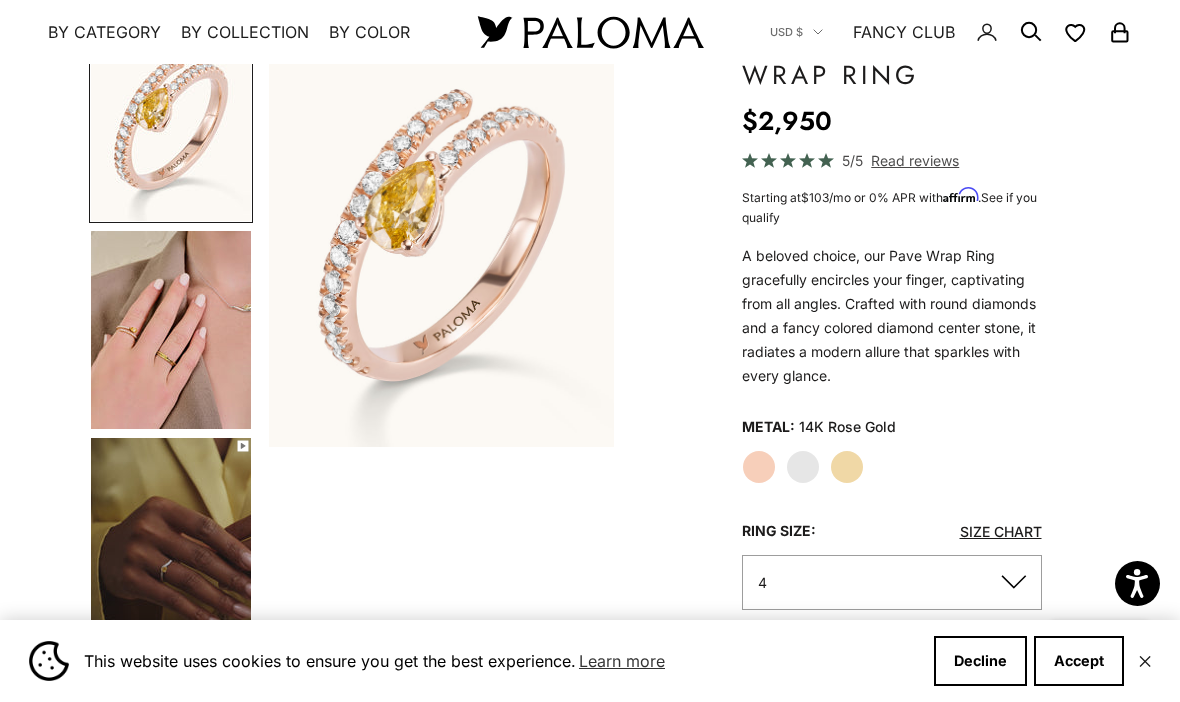 scroll, scrollTop: 184, scrollLeft: 0, axis: vertical 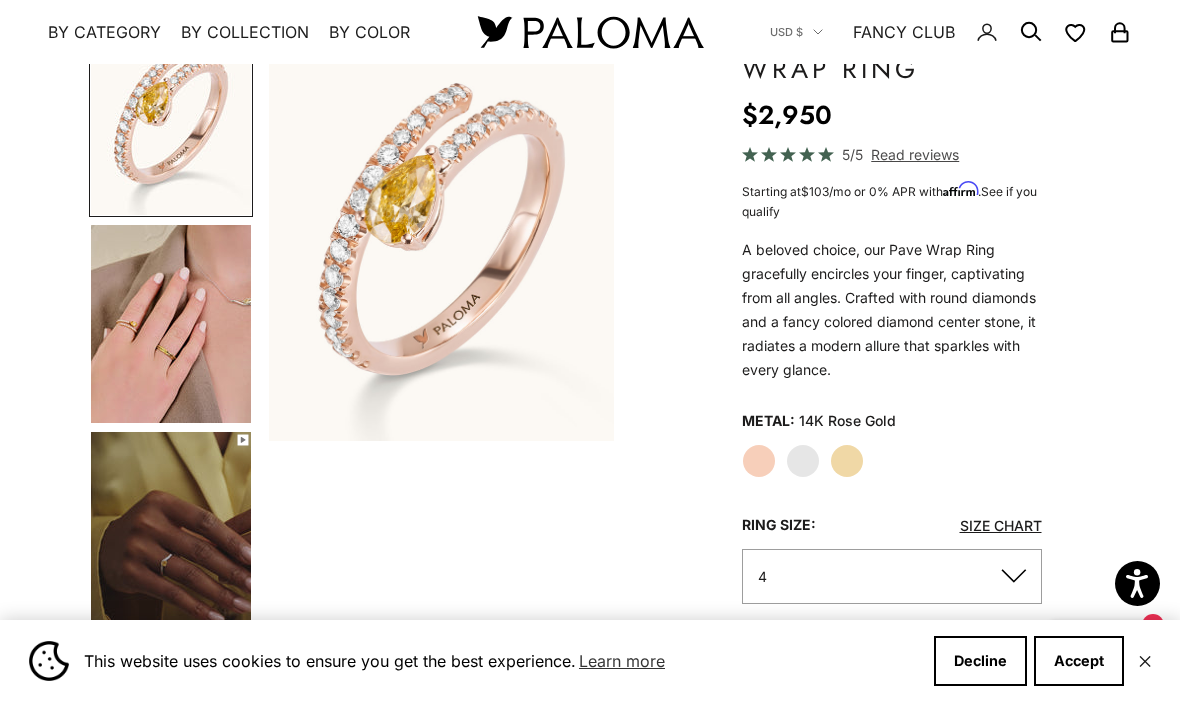 click on "White Gold" 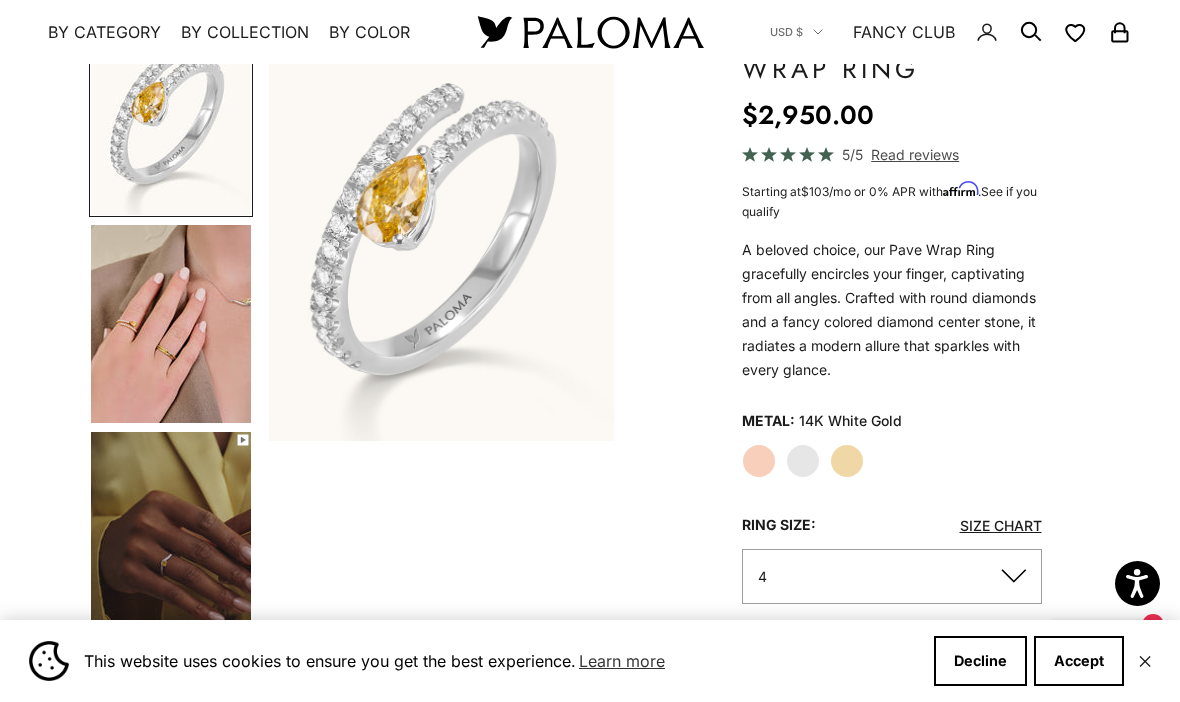 click on "Rose Gold" 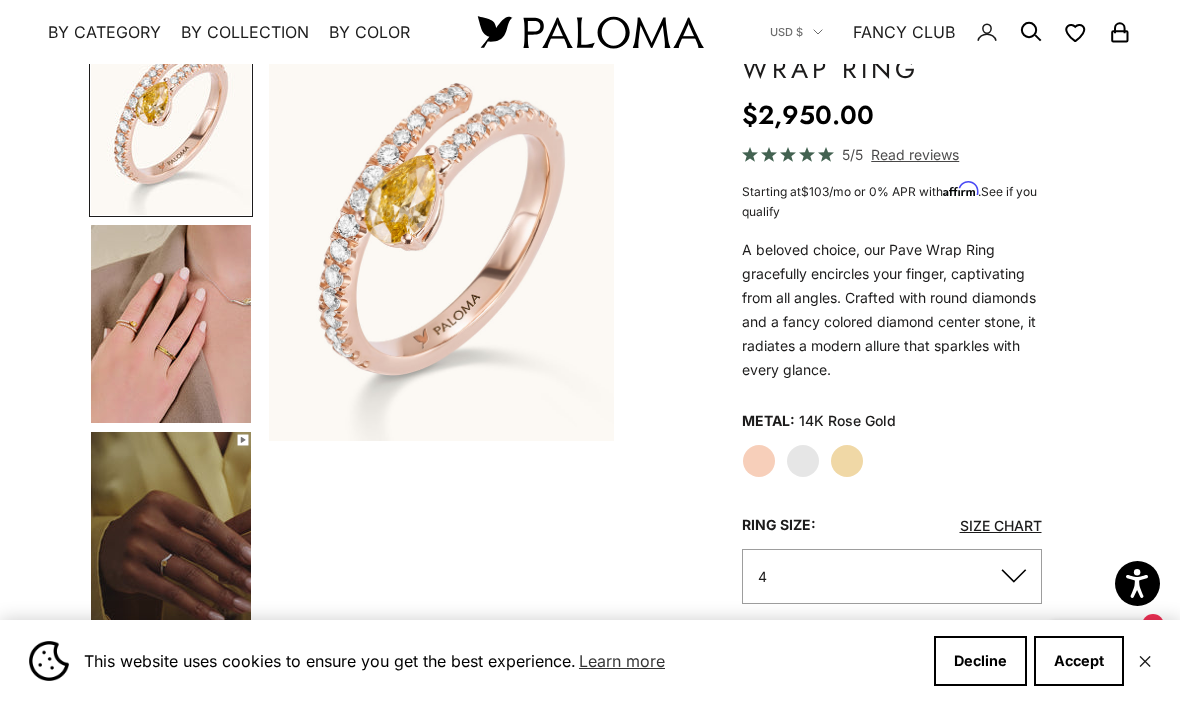 click on "Yellow Gold" 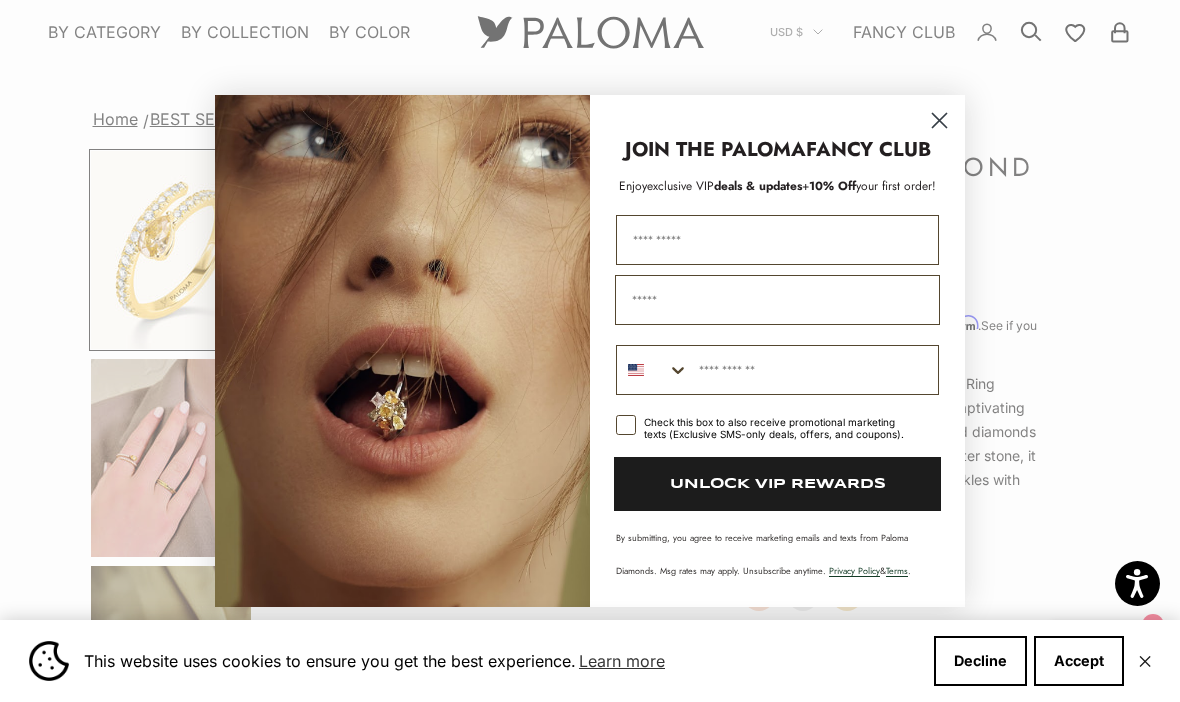 scroll, scrollTop: 13, scrollLeft: 0, axis: vertical 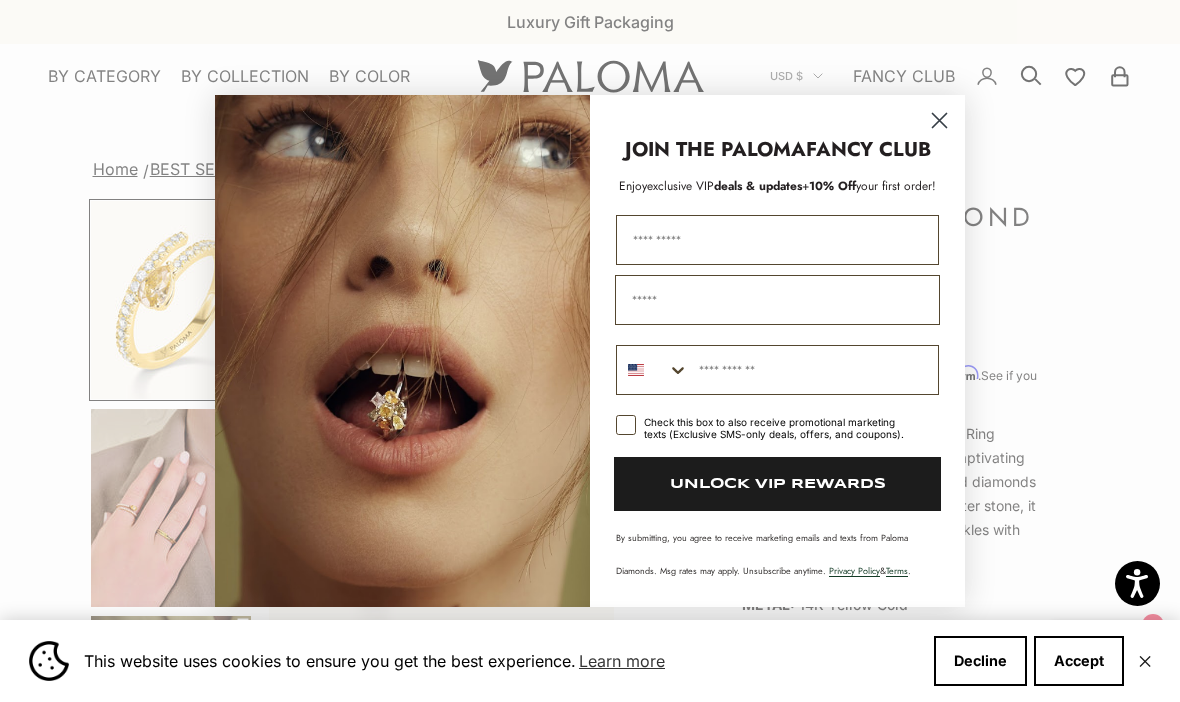 click 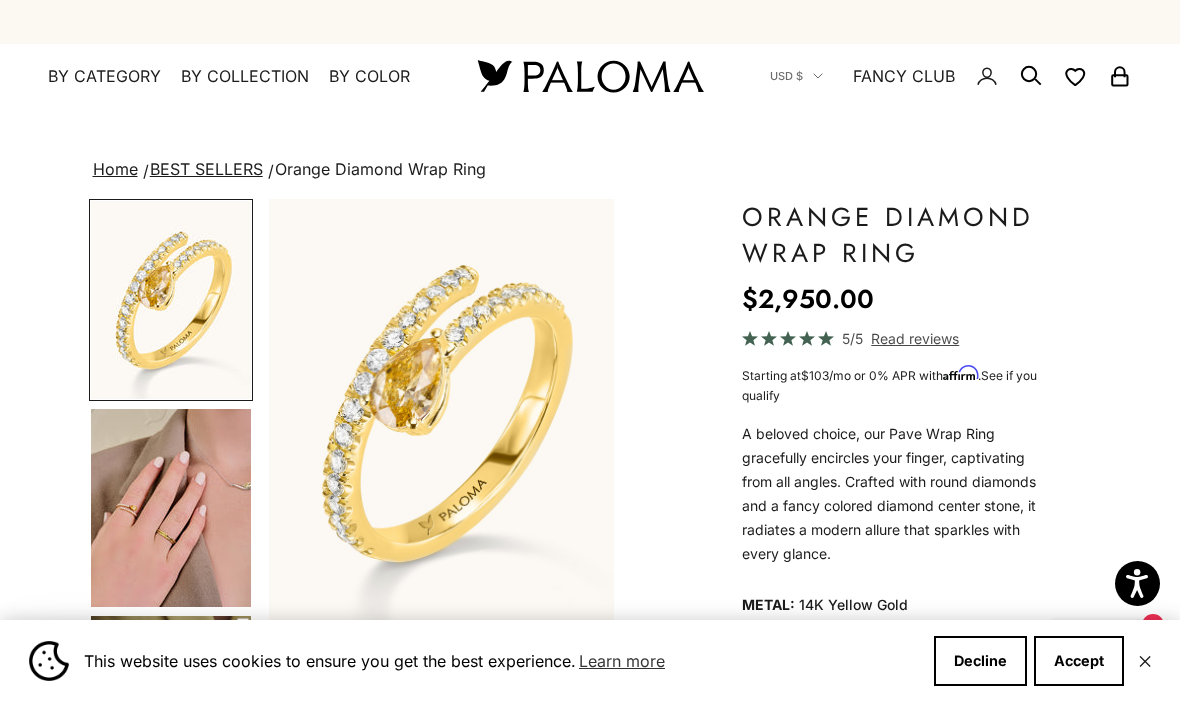 click on "By Color" at bounding box center [369, 77] 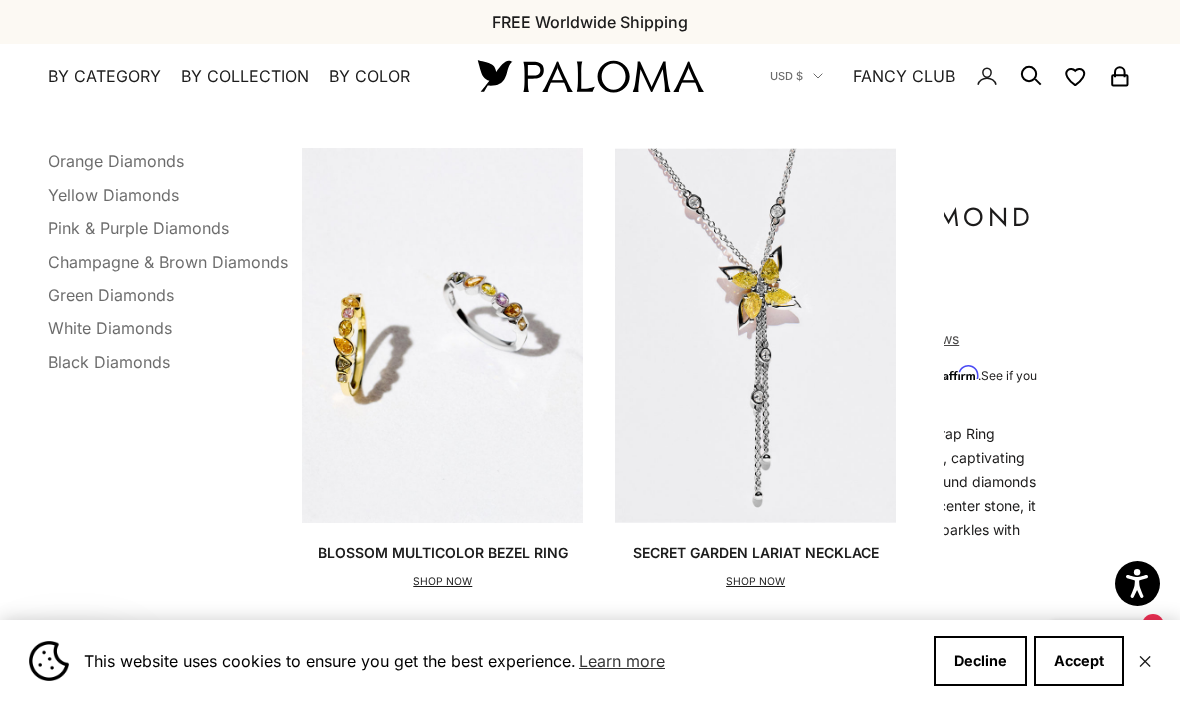 click on "Black Diamonds" at bounding box center [109, 362] 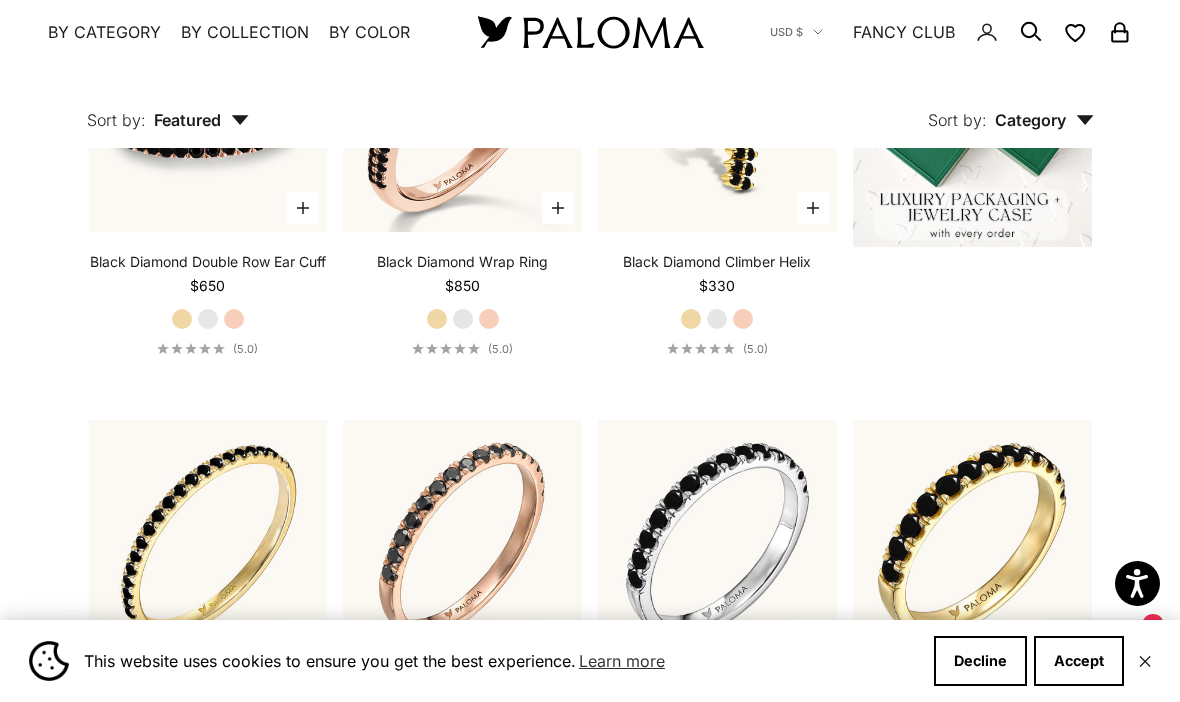 scroll, scrollTop: 586, scrollLeft: 0, axis: vertical 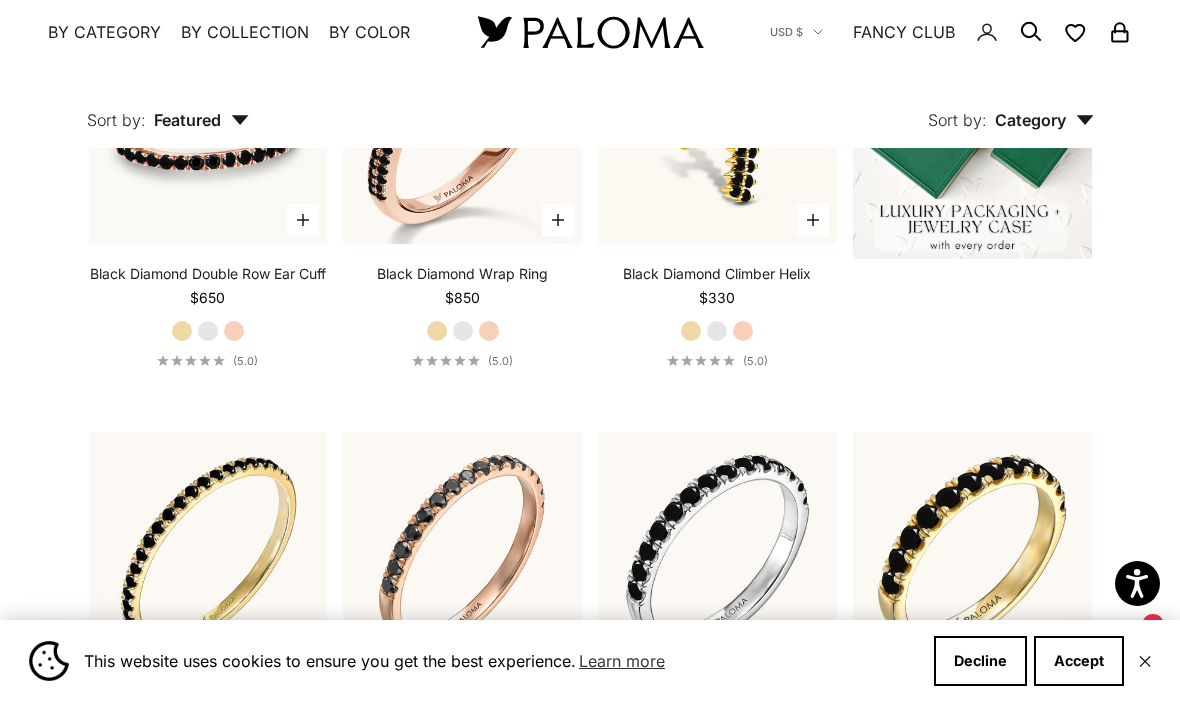 click on "Yellow Gold" at bounding box center [437, 331] 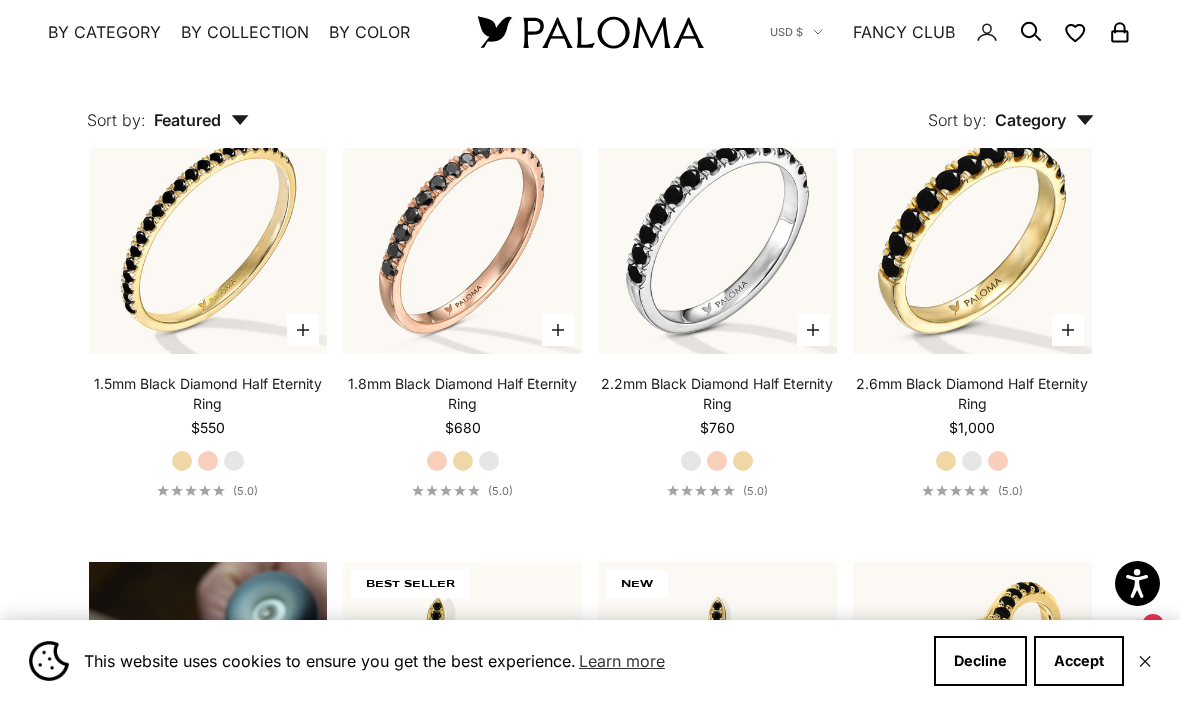 scroll, scrollTop: 906, scrollLeft: 0, axis: vertical 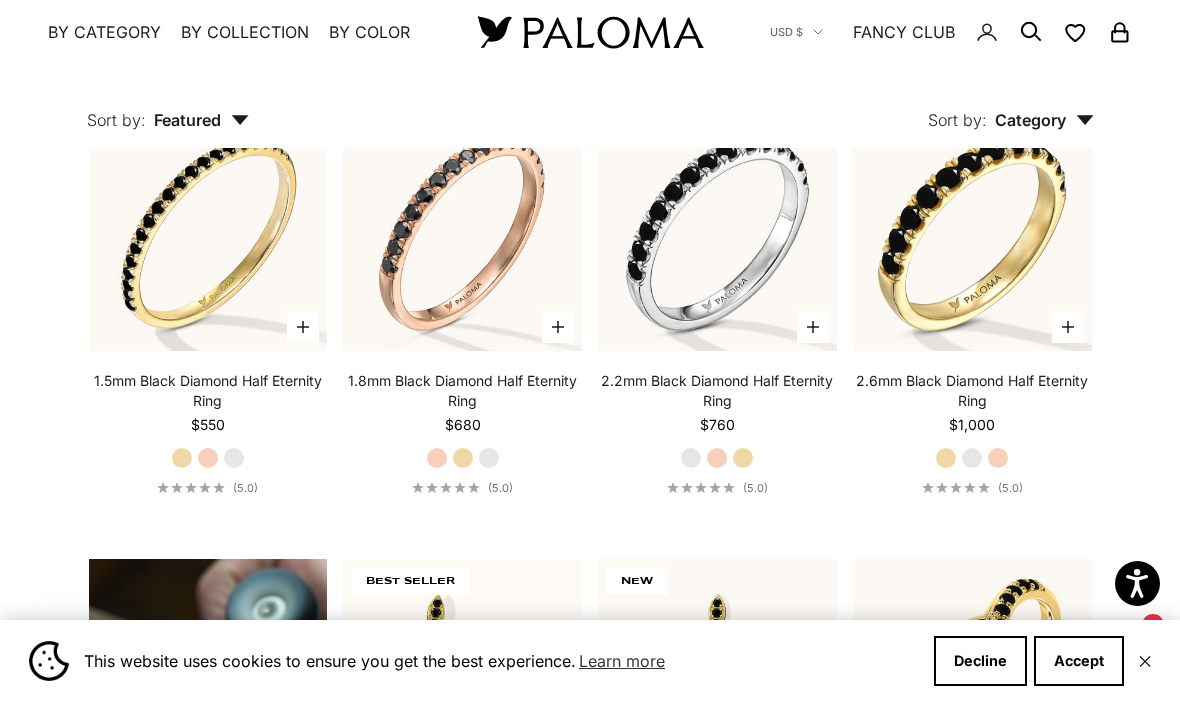 click at bounding box center (972, 231) 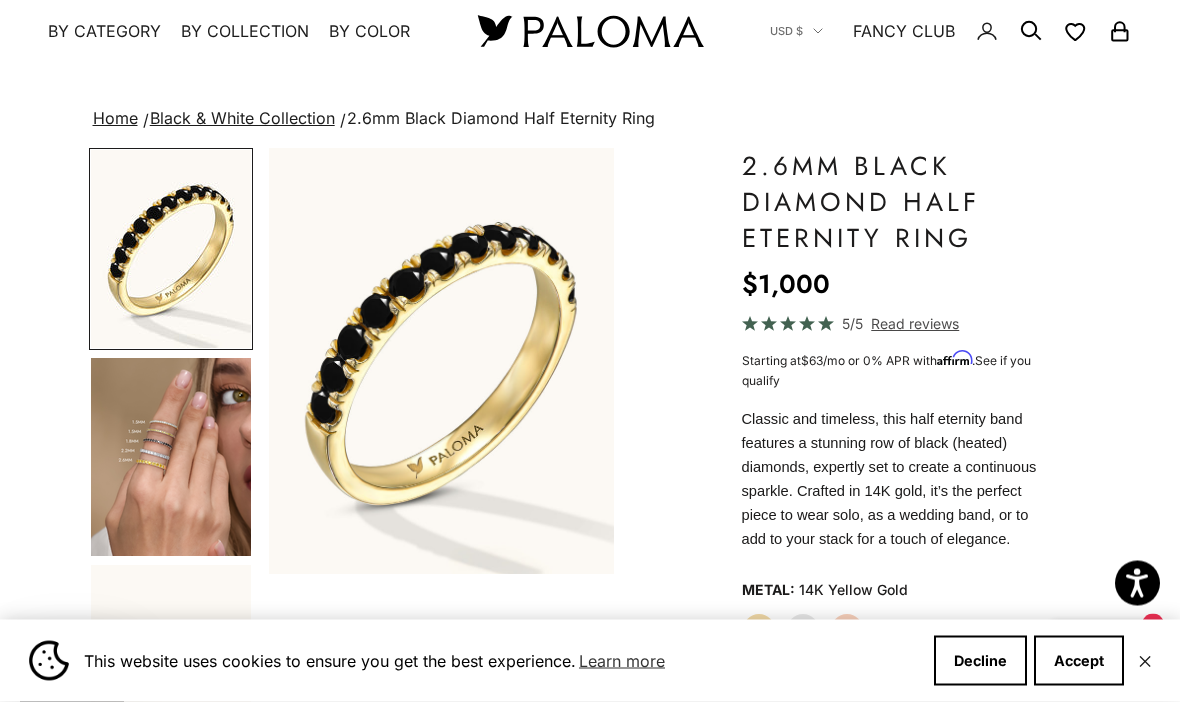 scroll, scrollTop: 51, scrollLeft: 0, axis: vertical 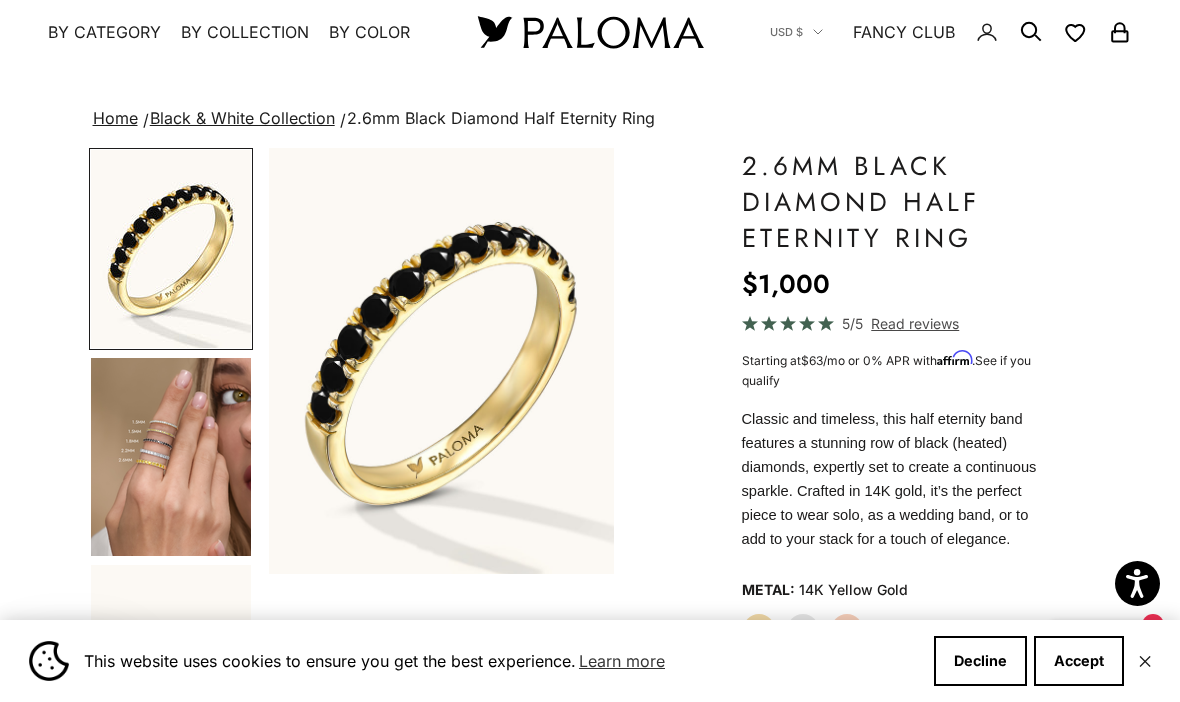 click at bounding box center (171, 457) 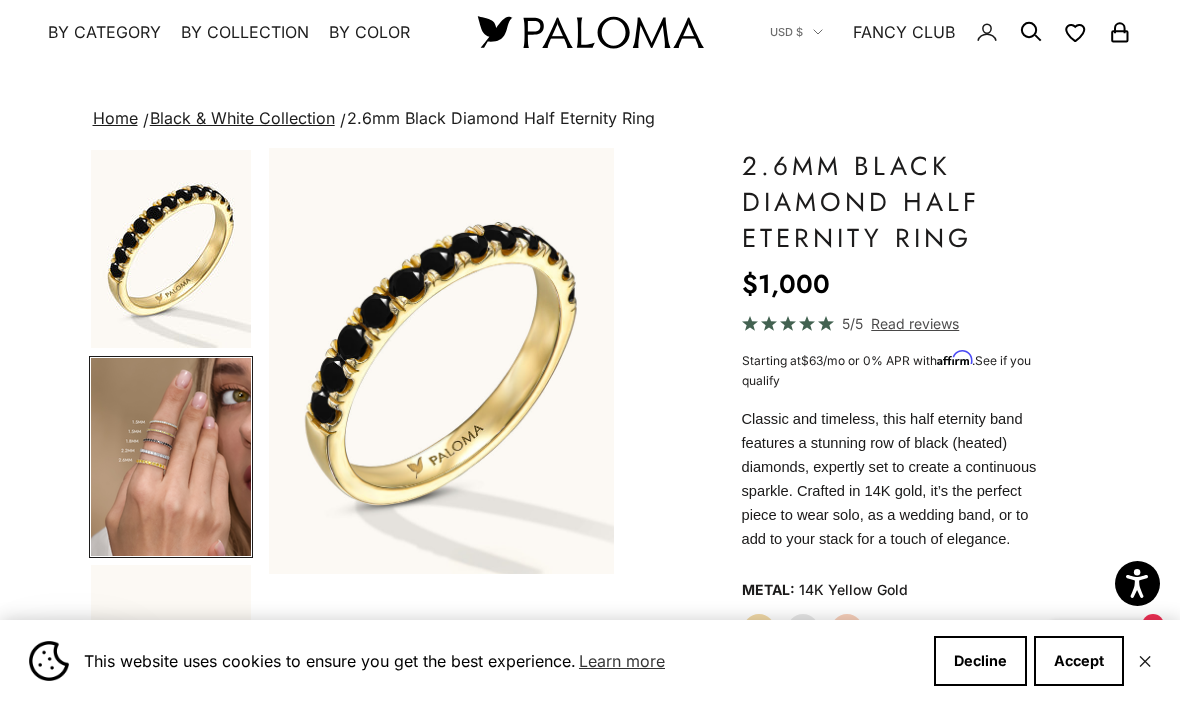 scroll, scrollTop: 0, scrollLeft: 369, axis: horizontal 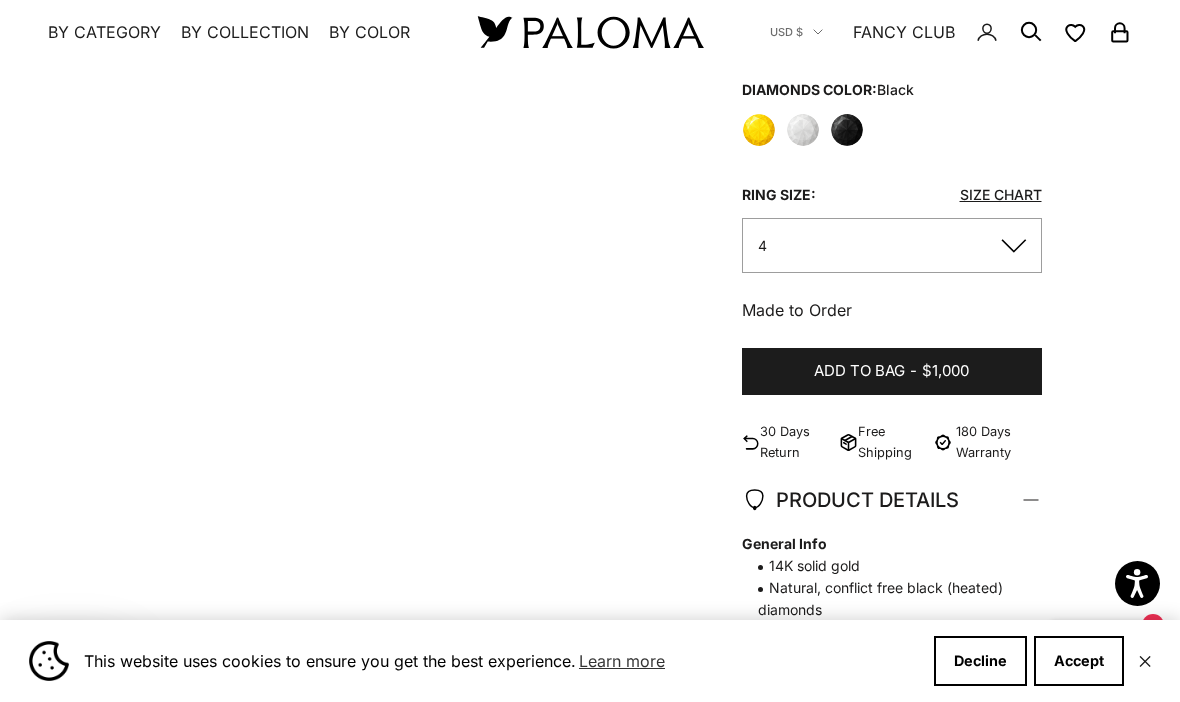 click on "Size Chart" 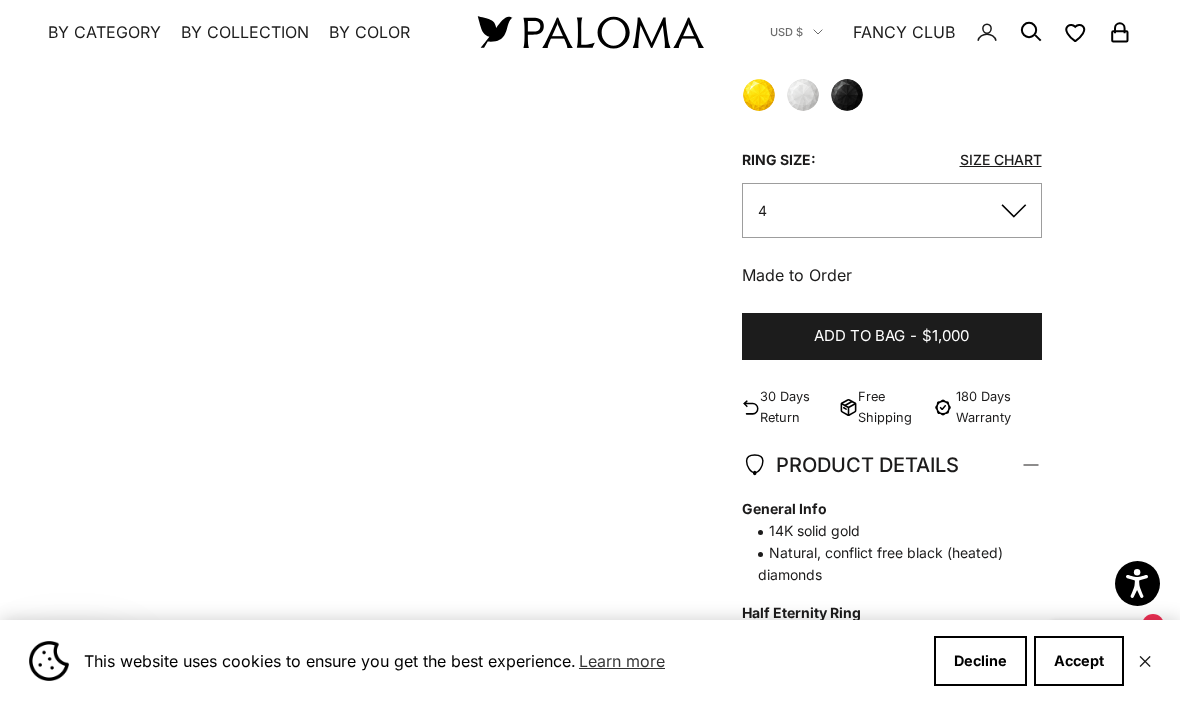 click on "By Category" at bounding box center [104, 32] 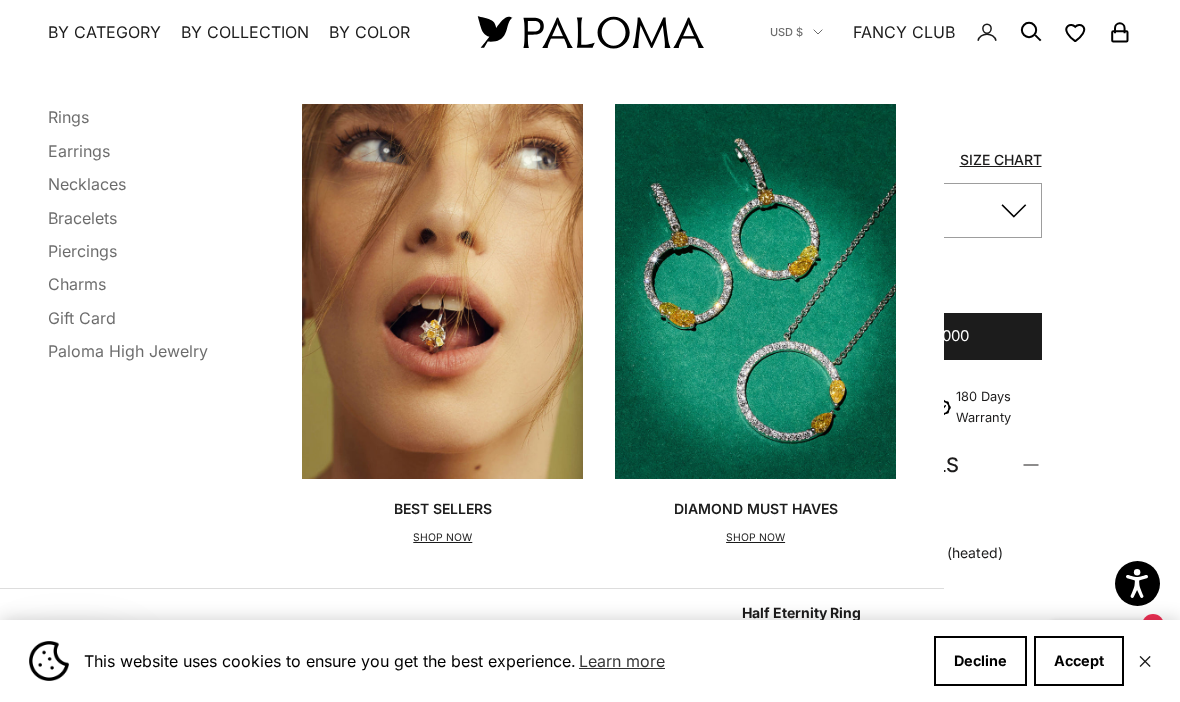 click on "Earrings" at bounding box center [79, 150] 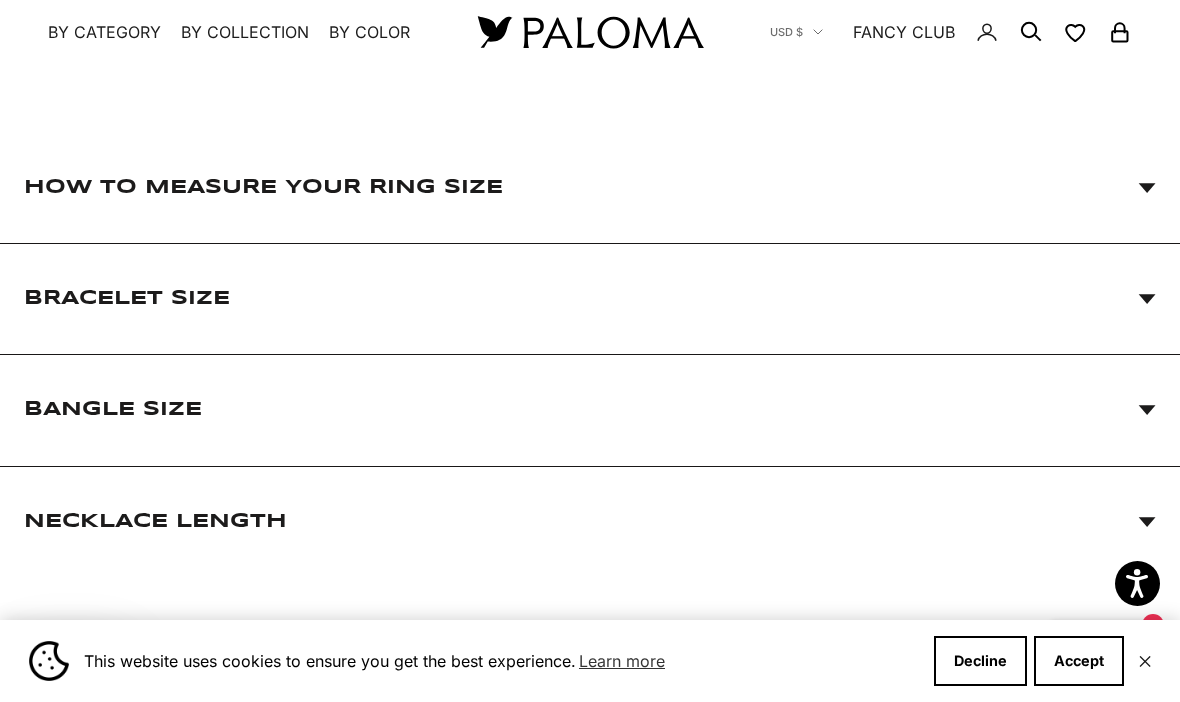 scroll, scrollTop: 296, scrollLeft: 0, axis: vertical 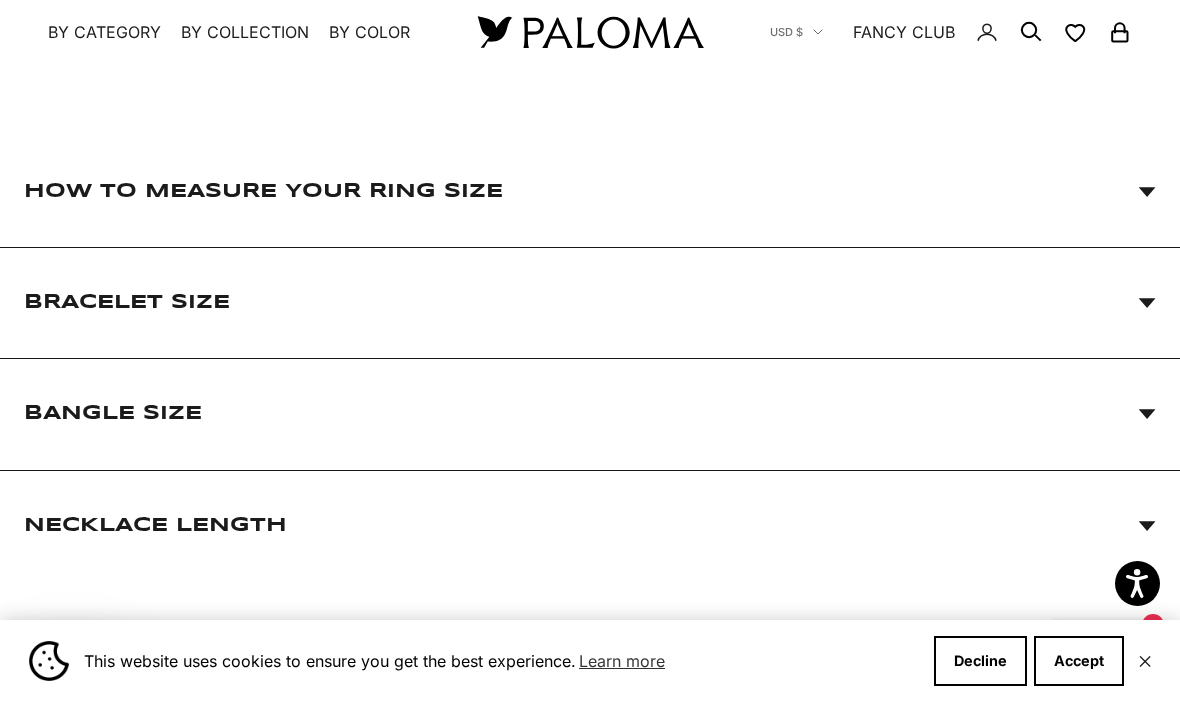 click 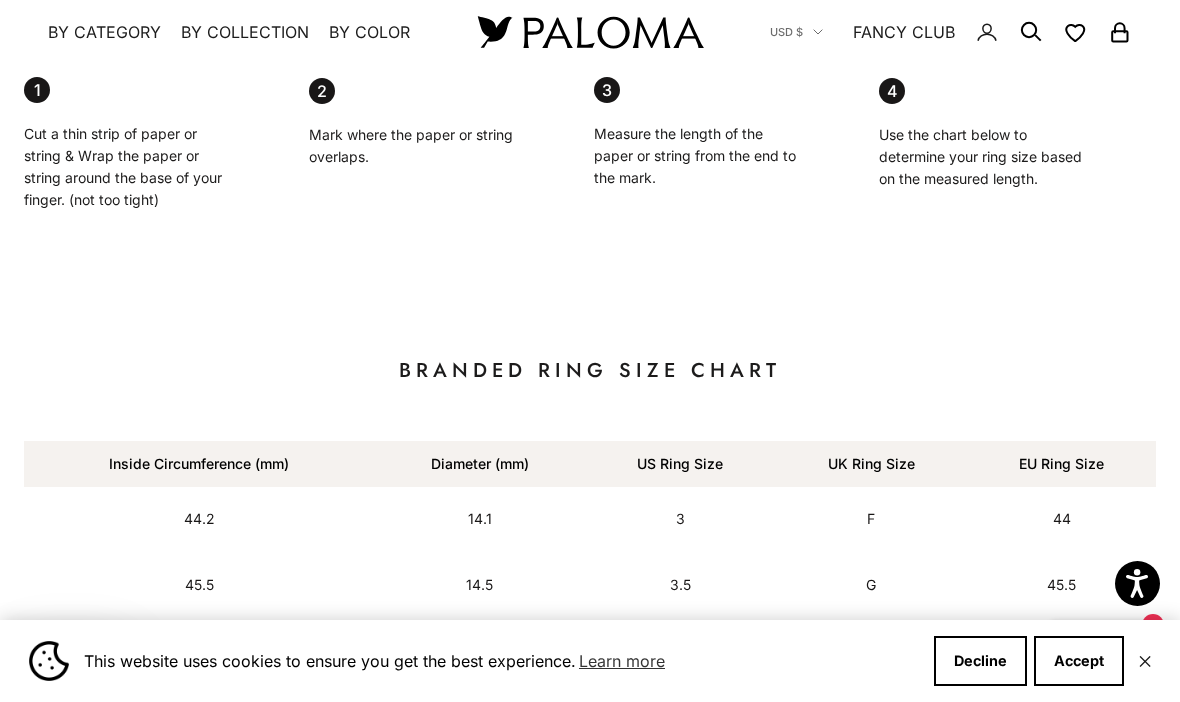 scroll, scrollTop: 728, scrollLeft: 0, axis: vertical 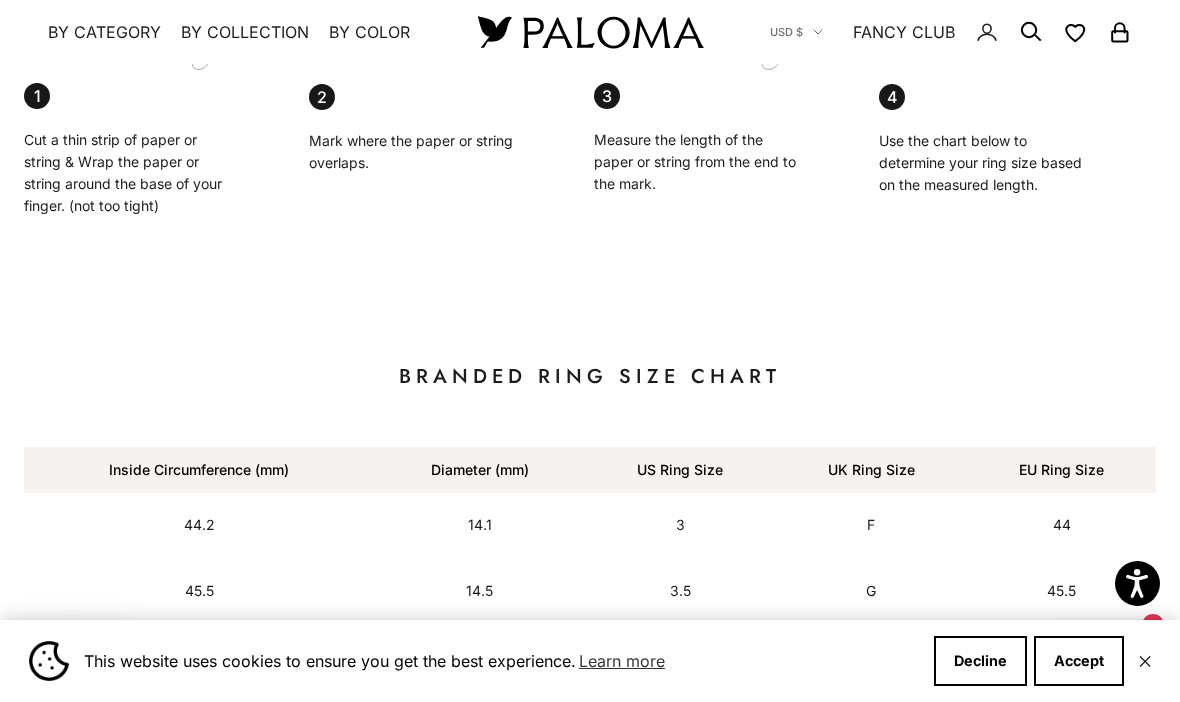 click on "BRANDED RING SIZE CHART
Inside Circumference (mm)
Diameter (mm)
US Ring Size
UK Ring Size
EU Ring Size
44.2
14.1
3
F
44
45.5
14.5
3.5
G
45.5
46.8
14.9
4
H
46.5
48.0
15.3
4.5
I
48
49.3
15.7
5
J
49
50.6
16.1
5.5
K
50.5
51.9
16.5
6
L
52
53.1
16.9
6.5
M
53.5" at bounding box center [590, 1140] 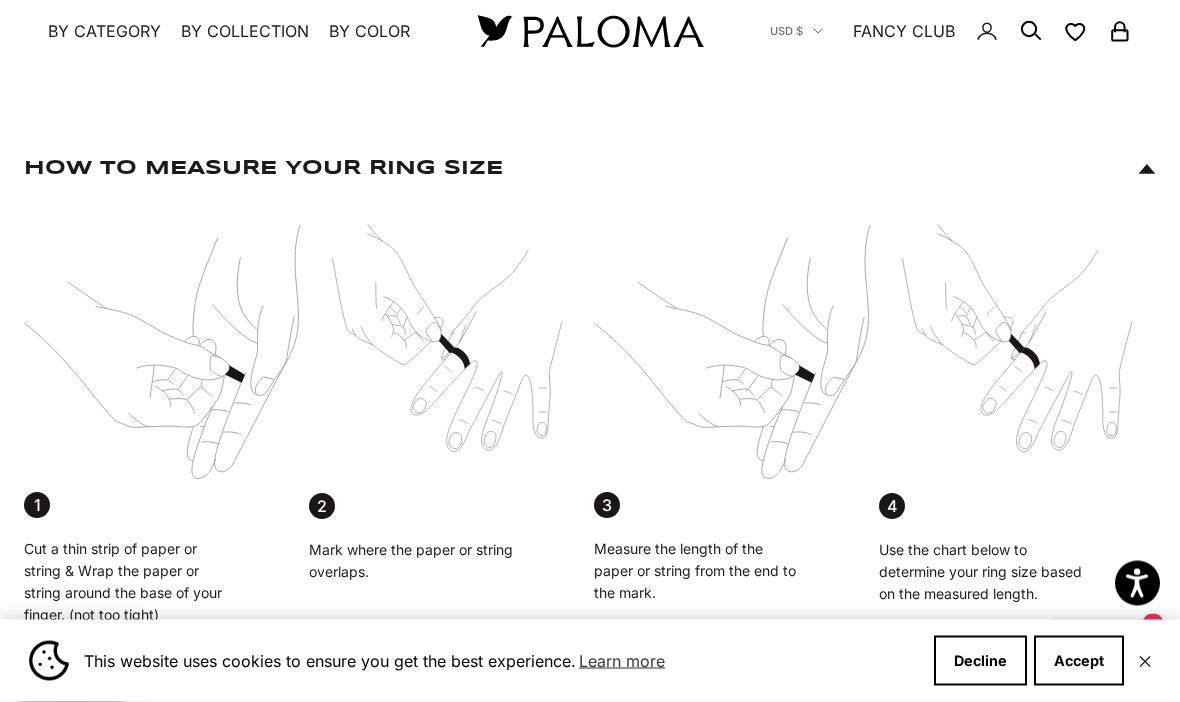 scroll, scrollTop: 0, scrollLeft: 0, axis: both 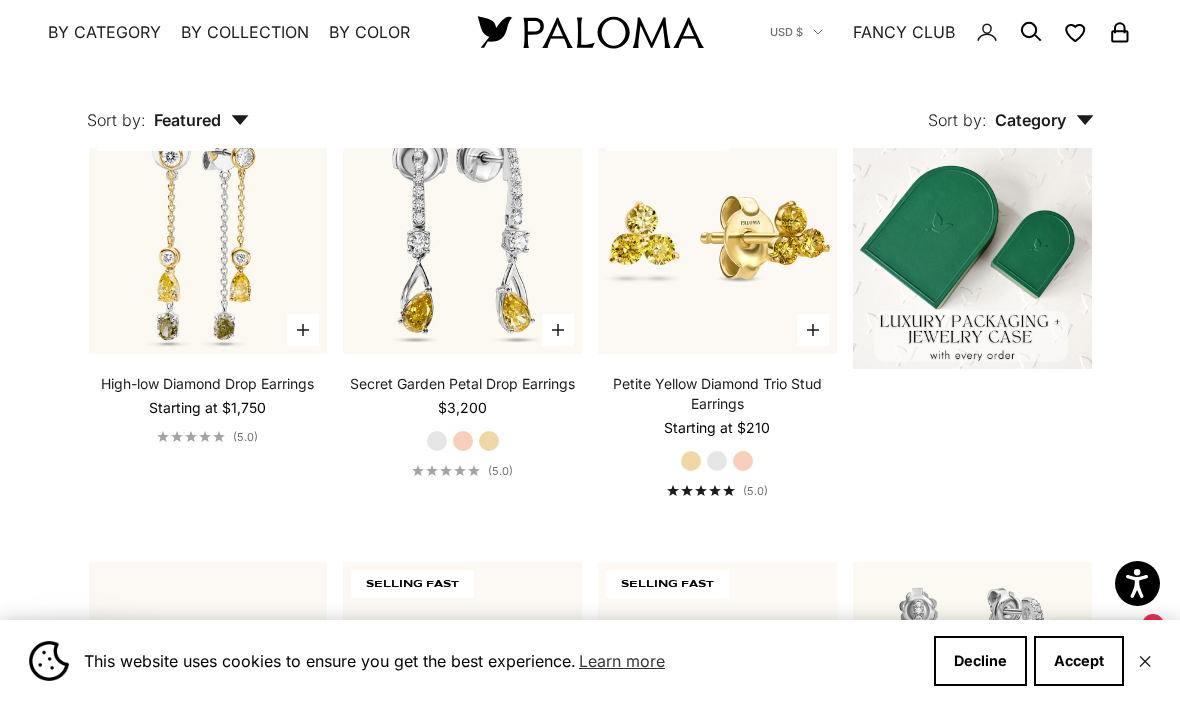 click on "High-low Diamond Drop Earrings" at bounding box center [207, 384] 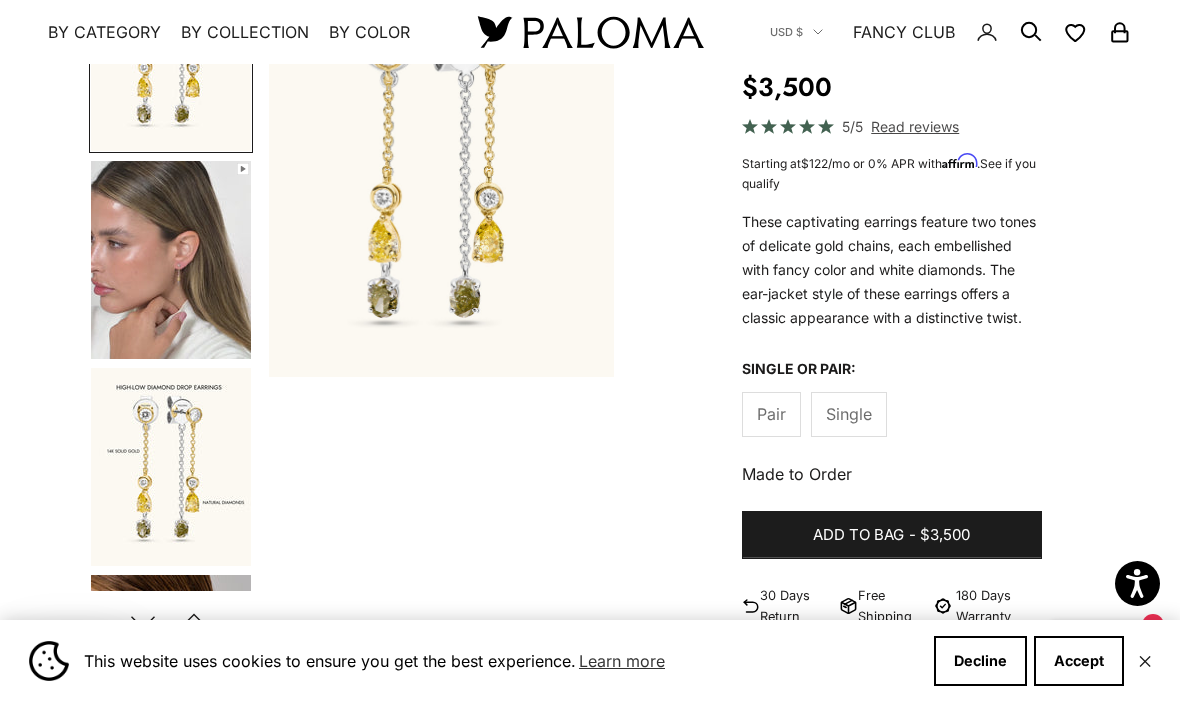 scroll, scrollTop: 289, scrollLeft: 0, axis: vertical 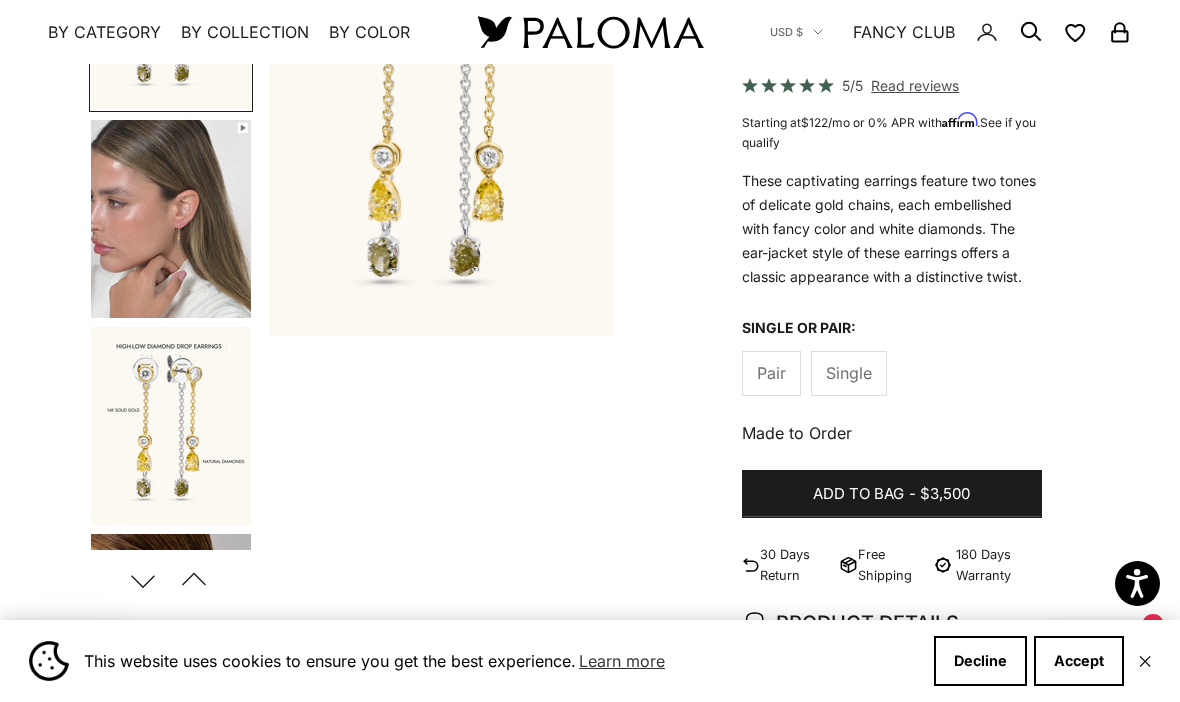 click at bounding box center (171, 426) 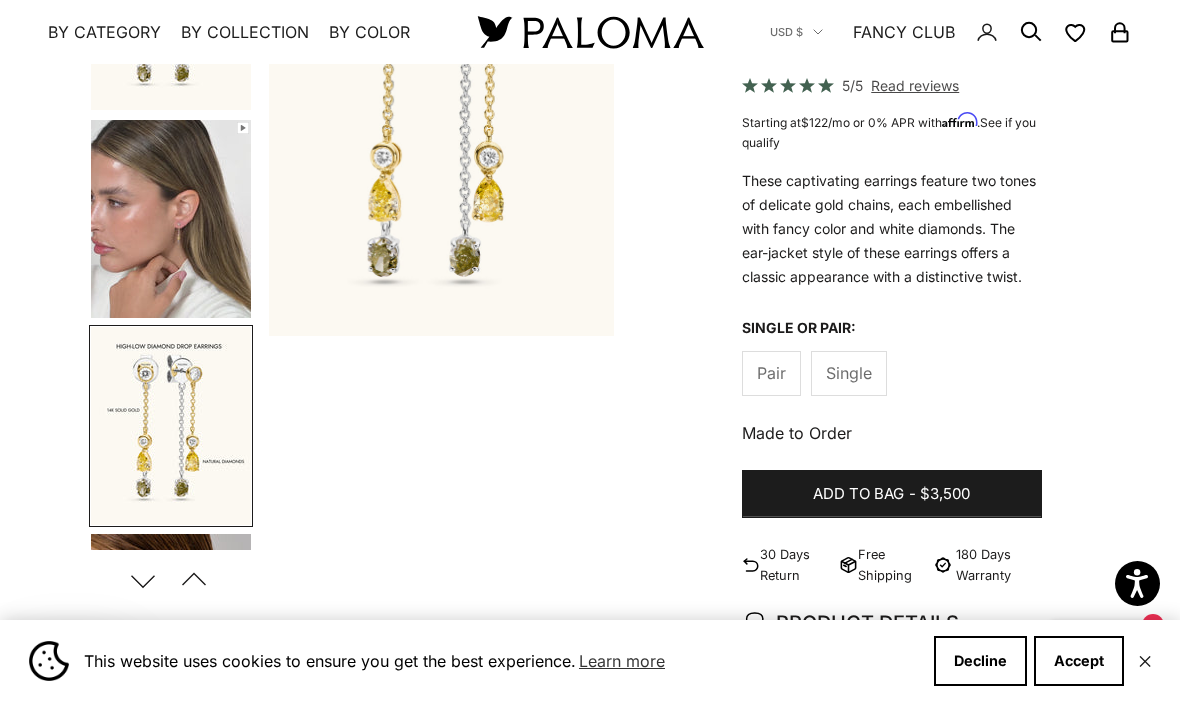 scroll, scrollTop: 173, scrollLeft: 0, axis: vertical 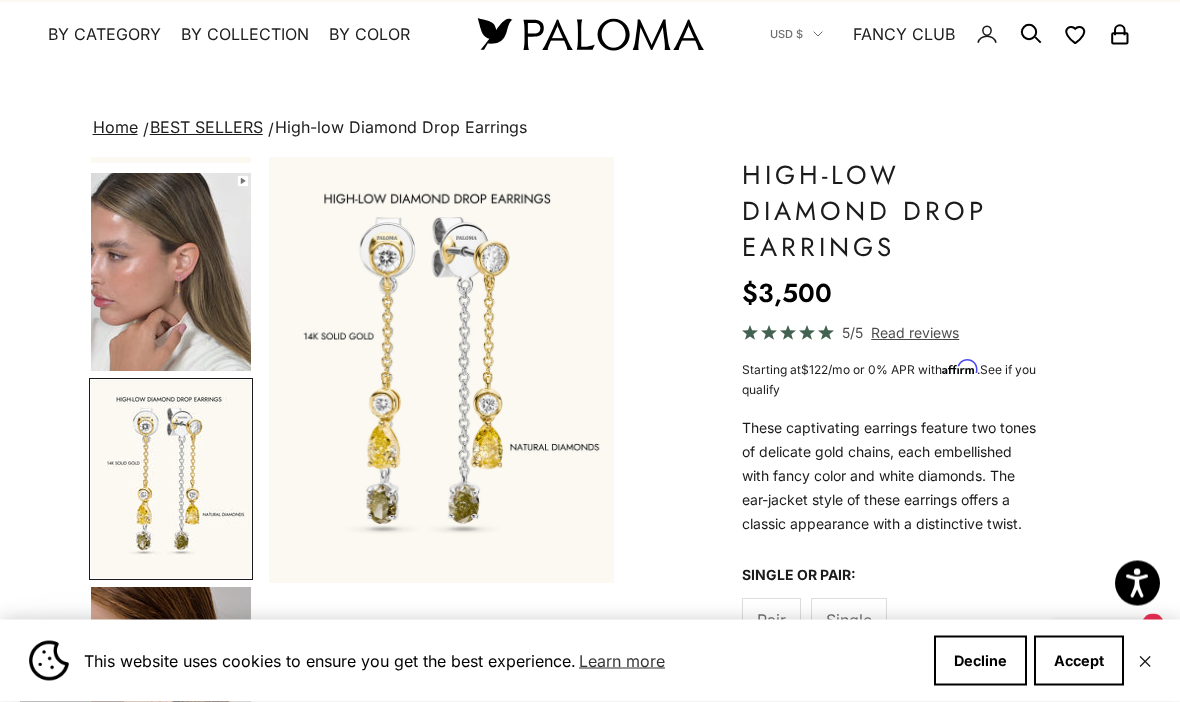 click at bounding box center [171, 273] 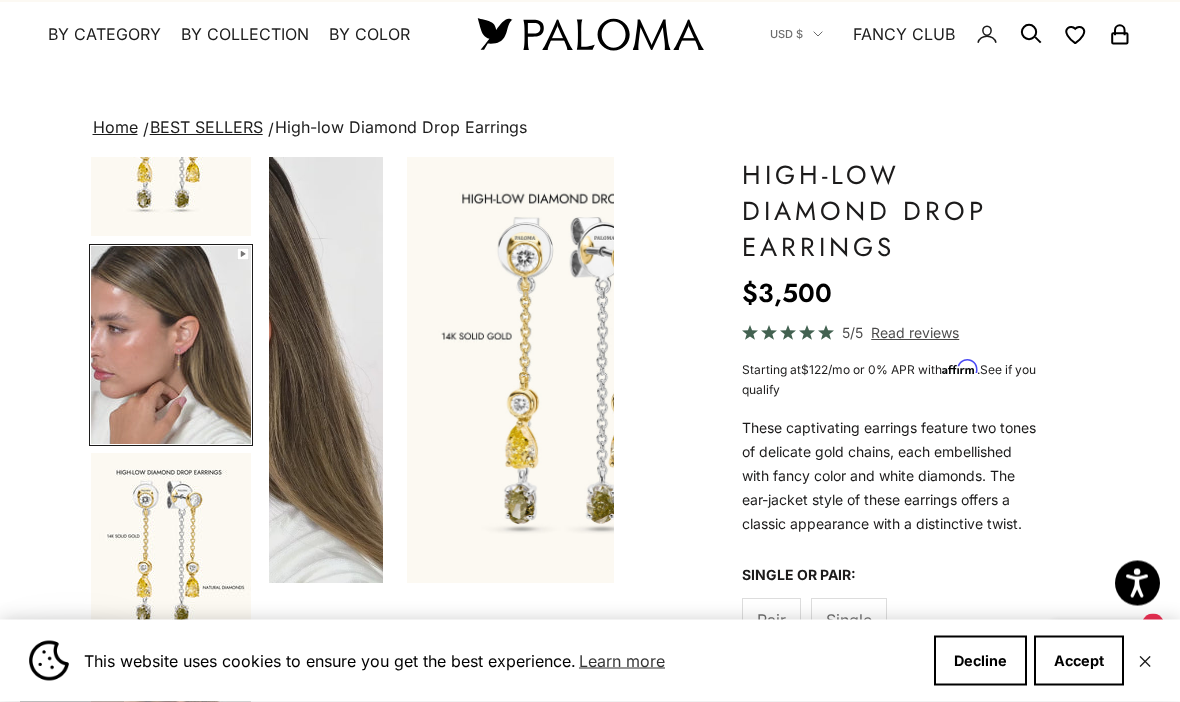 scroll, scrollTop: 55, scrollLeft: 0, axis: vertical 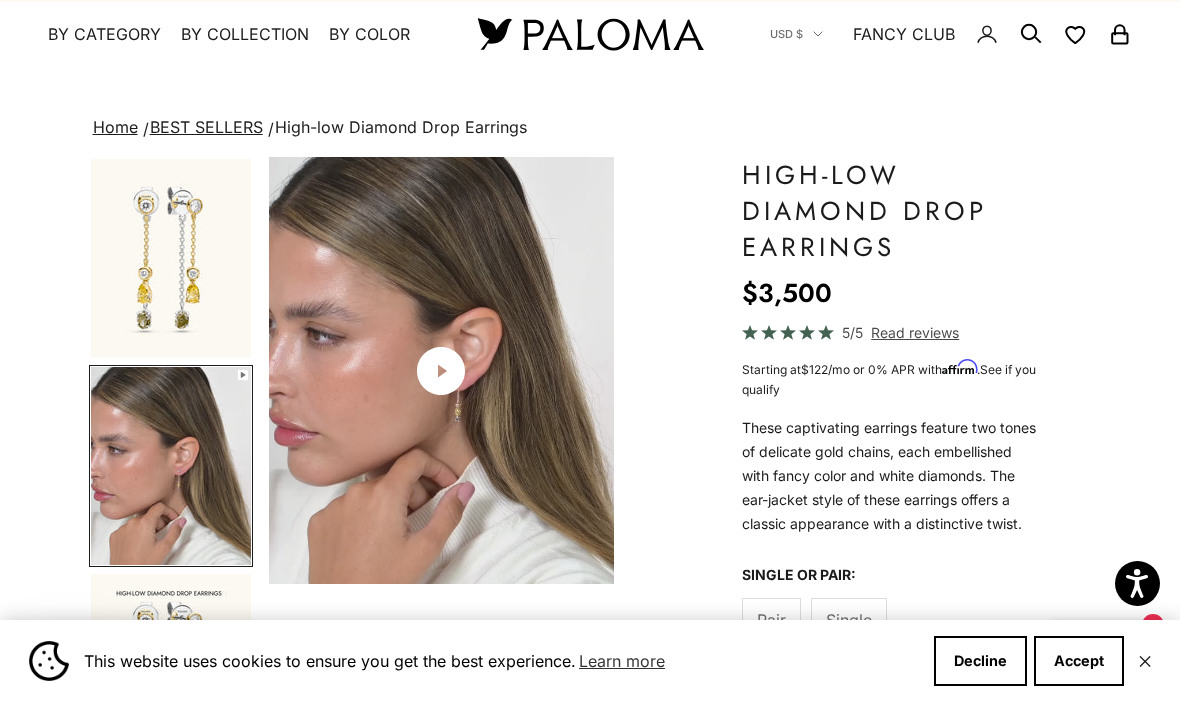 click 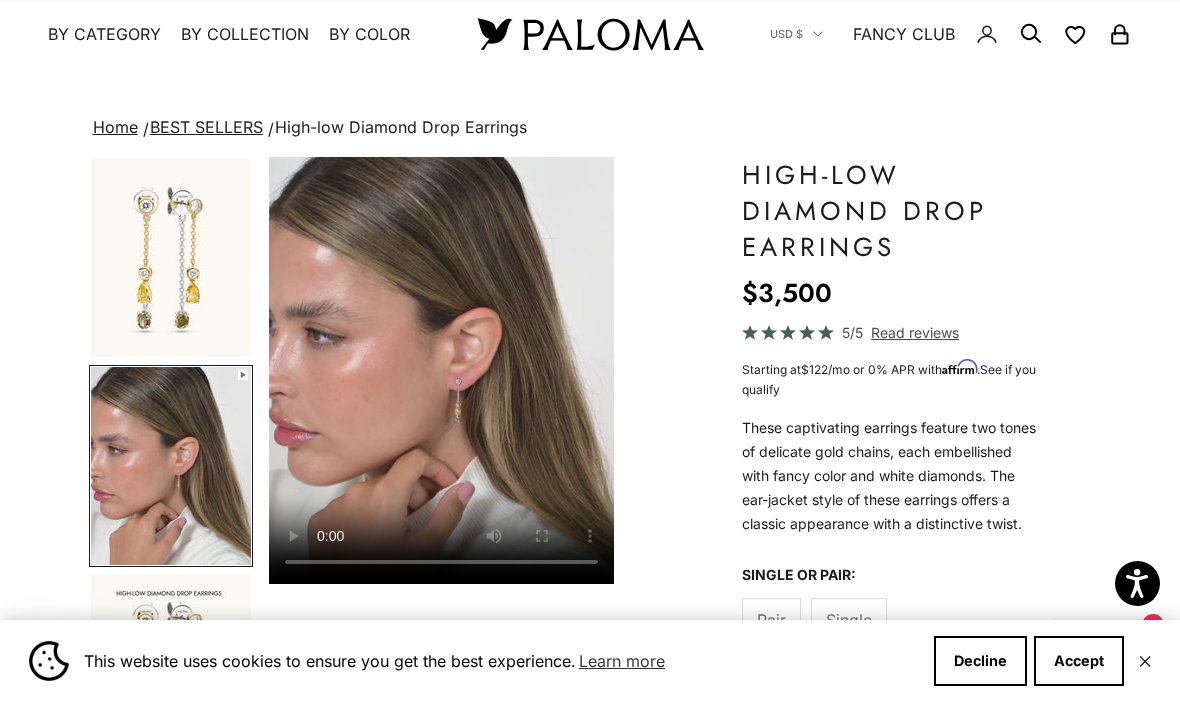 click at bounding box center [441, 370] 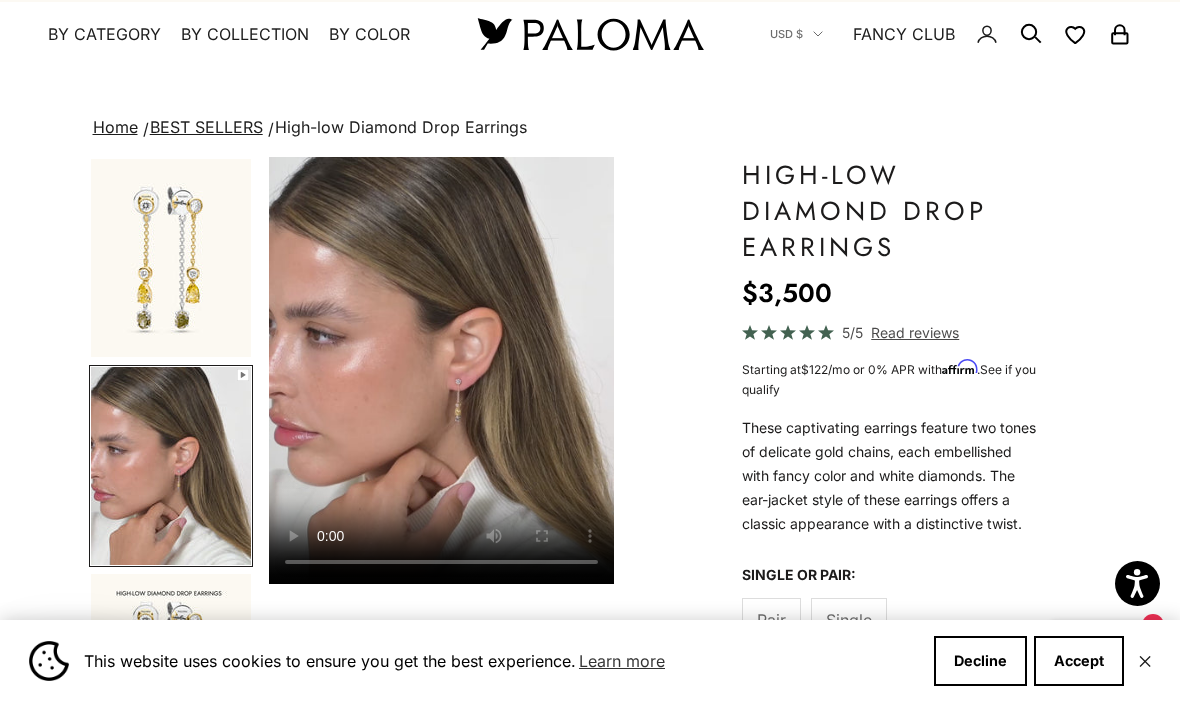 click at bounding box center [441, 370] 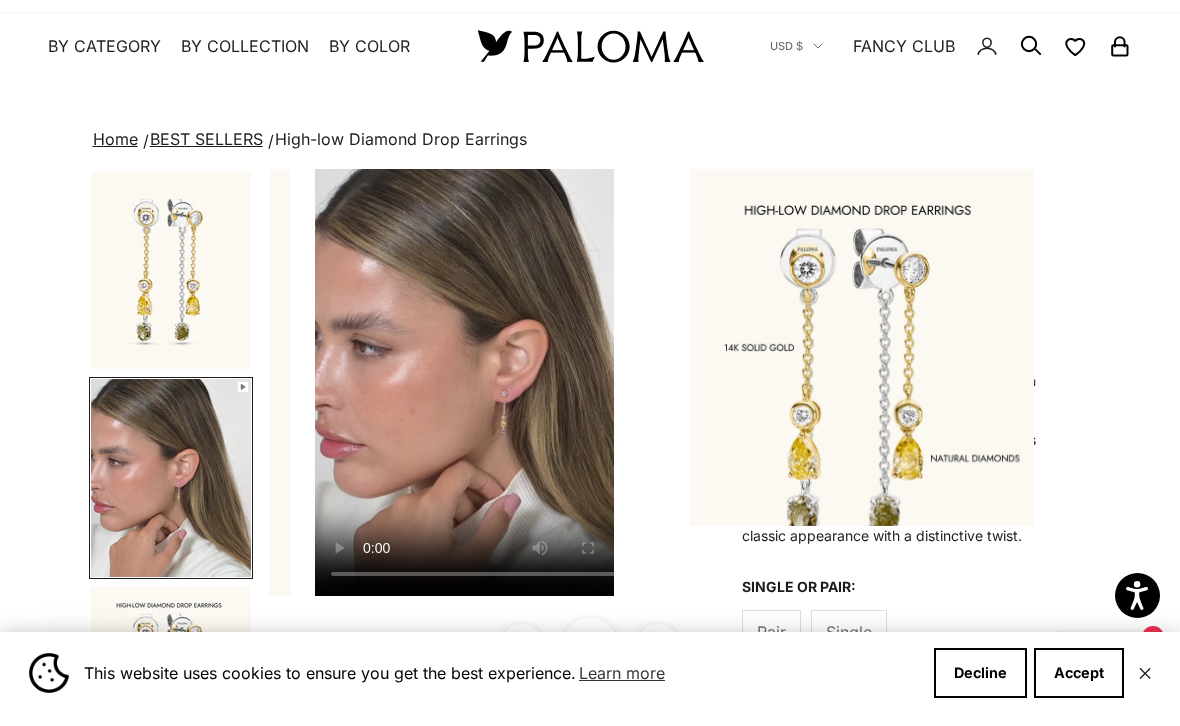 scroll, scrollTop: 18, scrollLeft: 0, axis: vertical 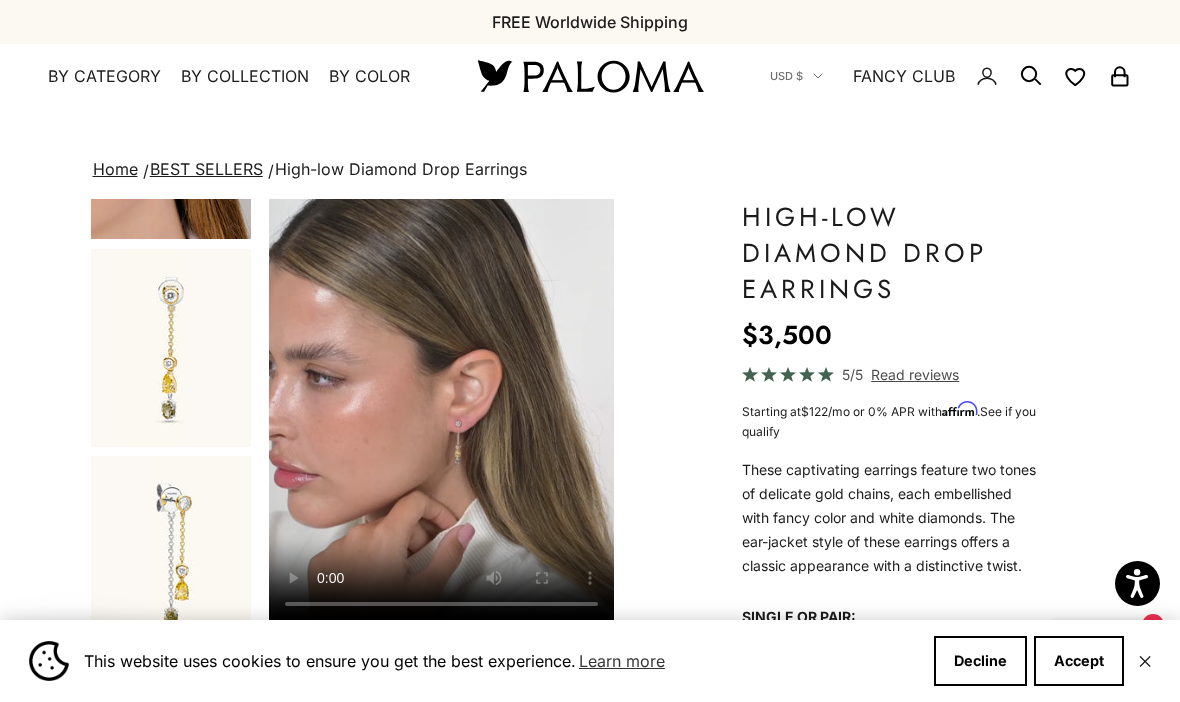 click on "By Category" at bounding box center (104, 77) 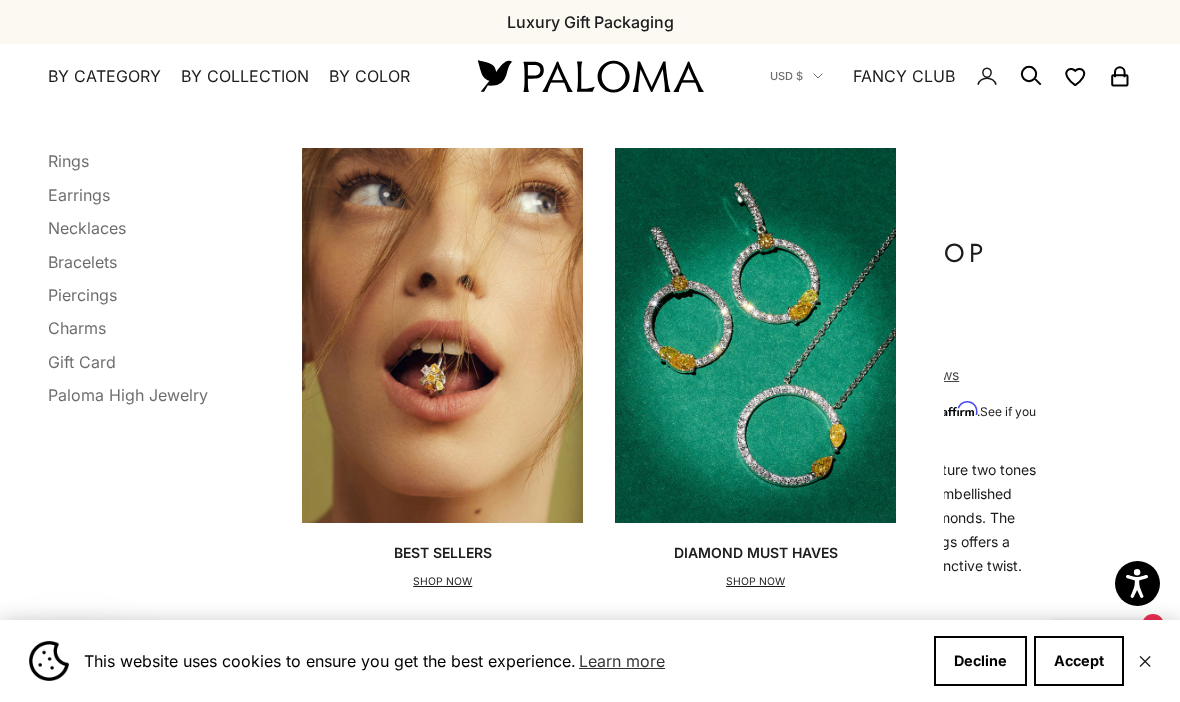 click on "Earrings" at bounding box center [79, 195] 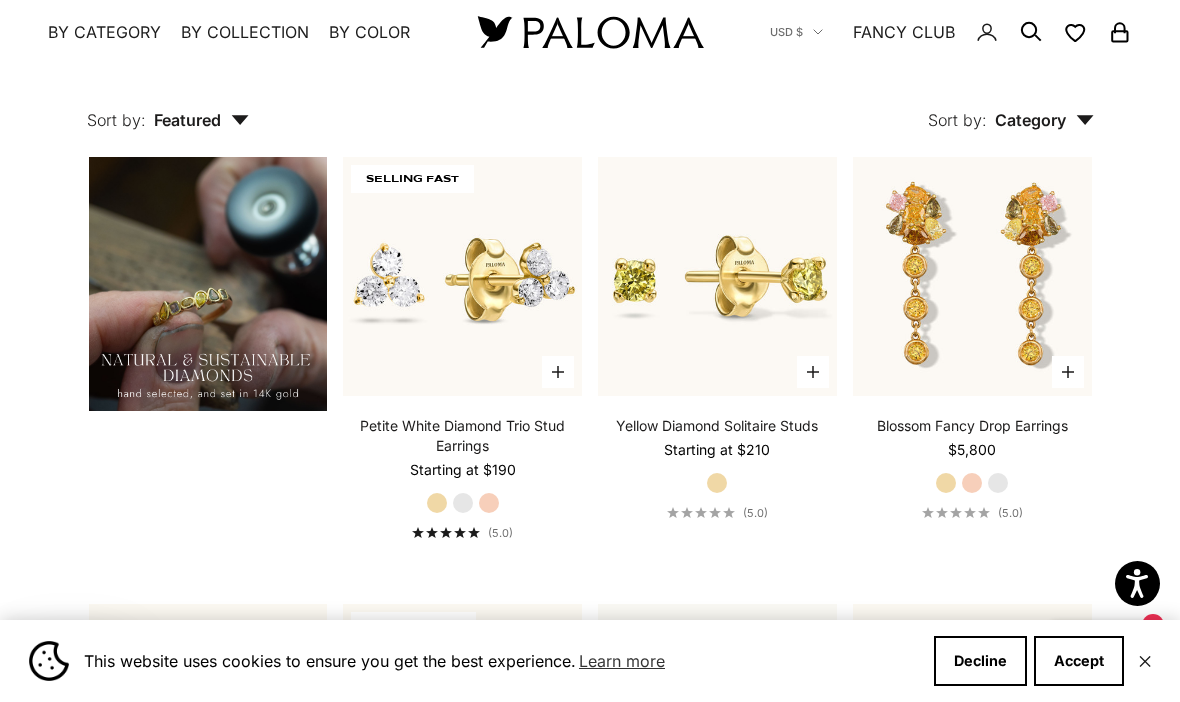 scroll, scrollTop: 1325, scrollLeft: 0, axis: vertical 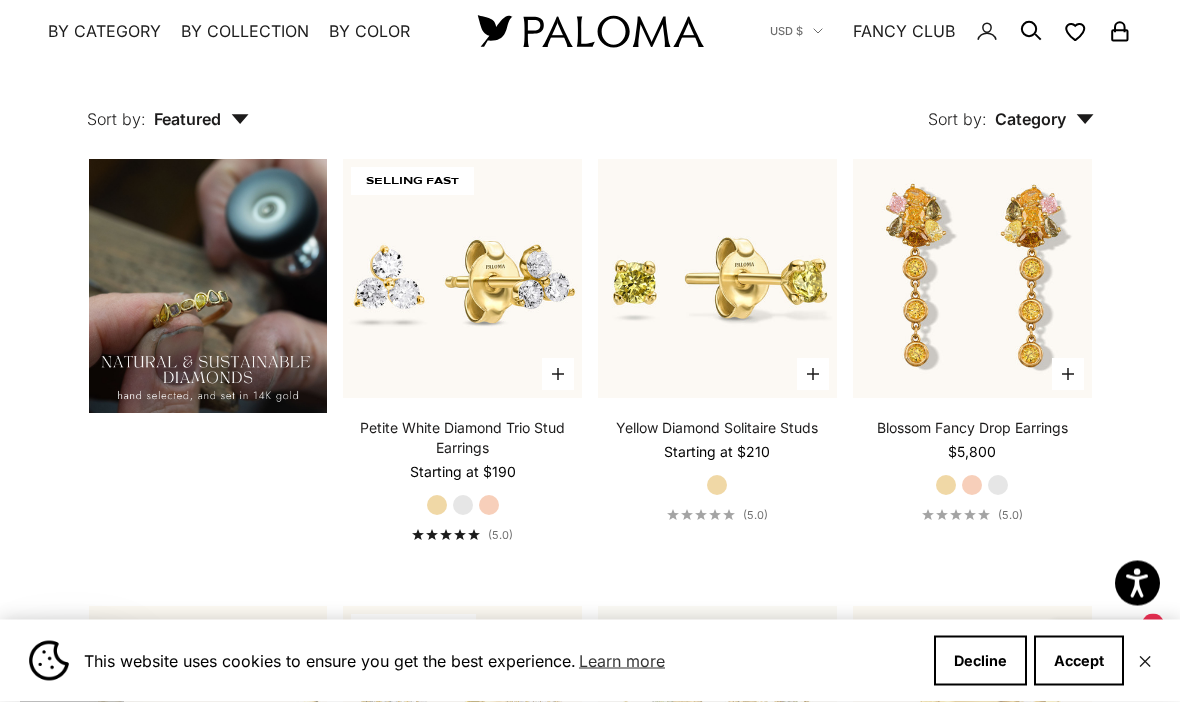 click at bounding box center (972, 279) 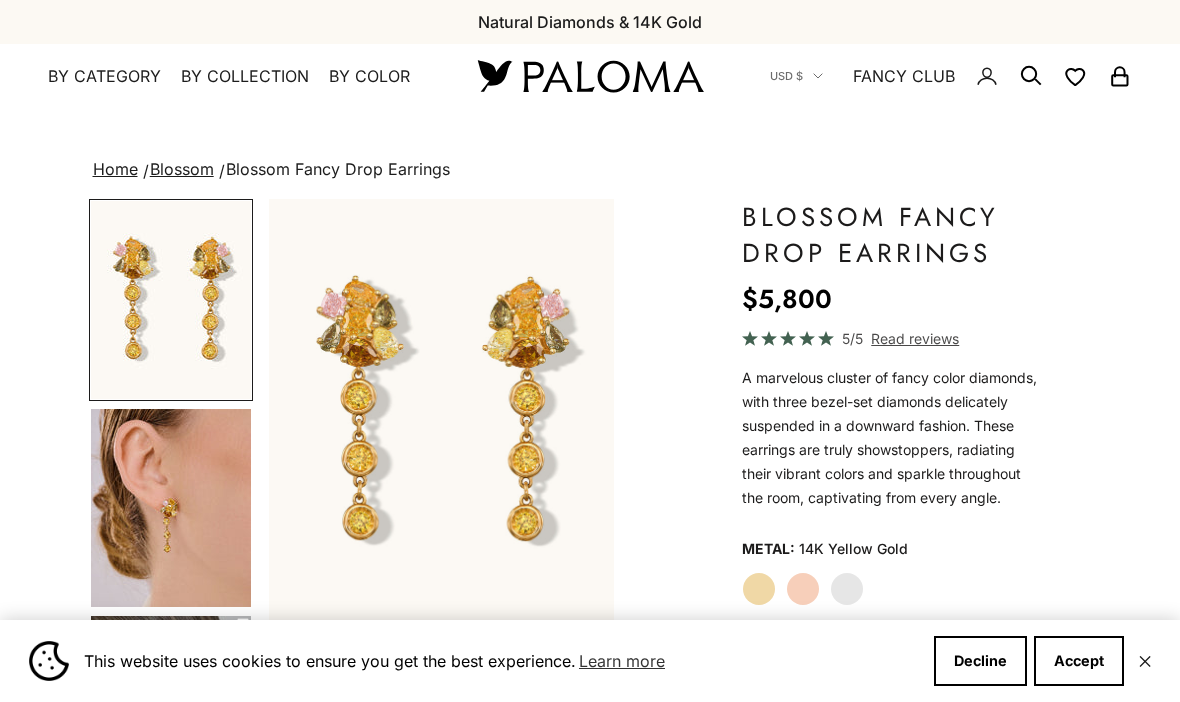 scroll, scrollTop: 0, scrollLeft: 0, axis: both 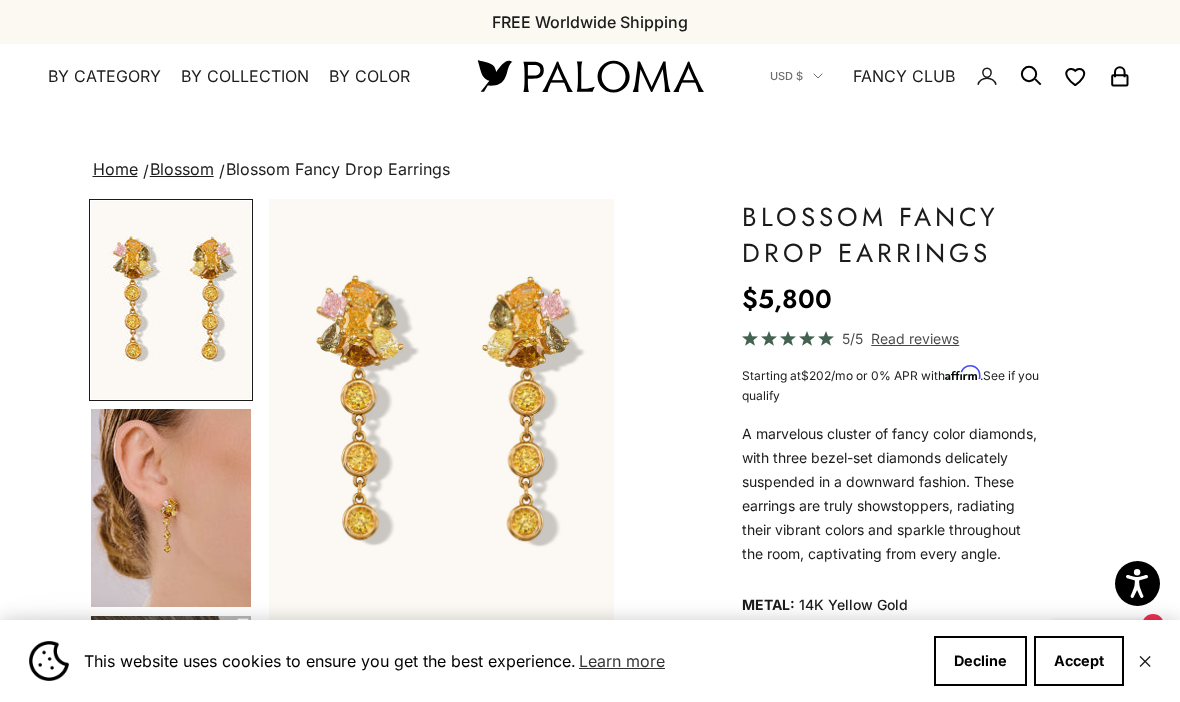 click on "Accept" at bounding box center [1079, 661] 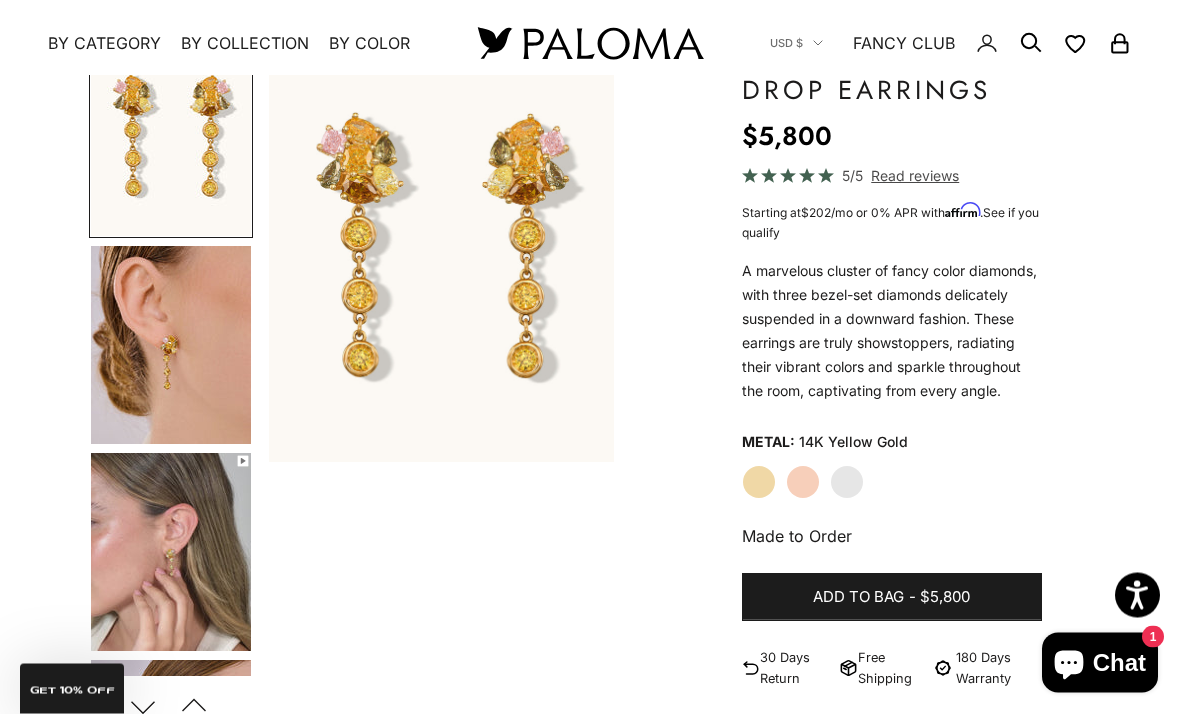 scroll, scrollTop: 0, scrollLeft: 0, axis: both 